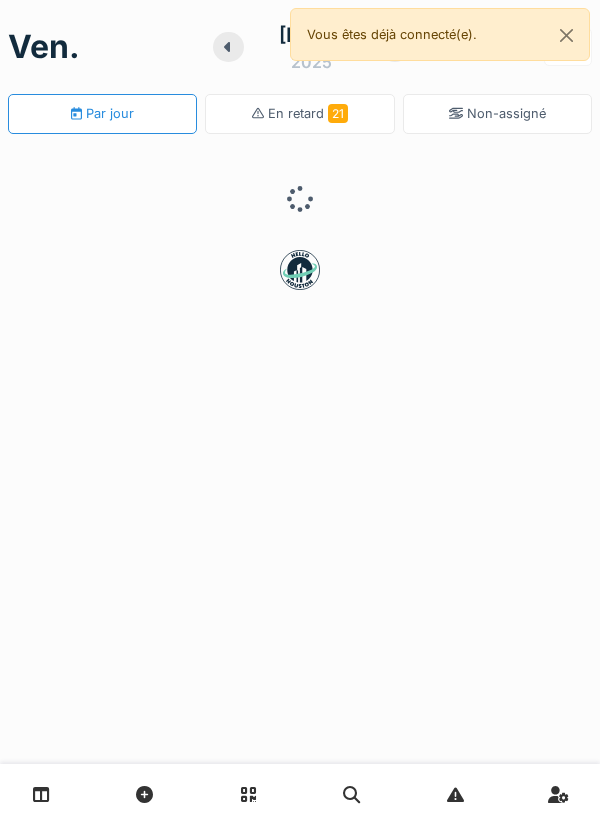 scroll, scrollTop: 0, scrollLeft: 0, axis: both 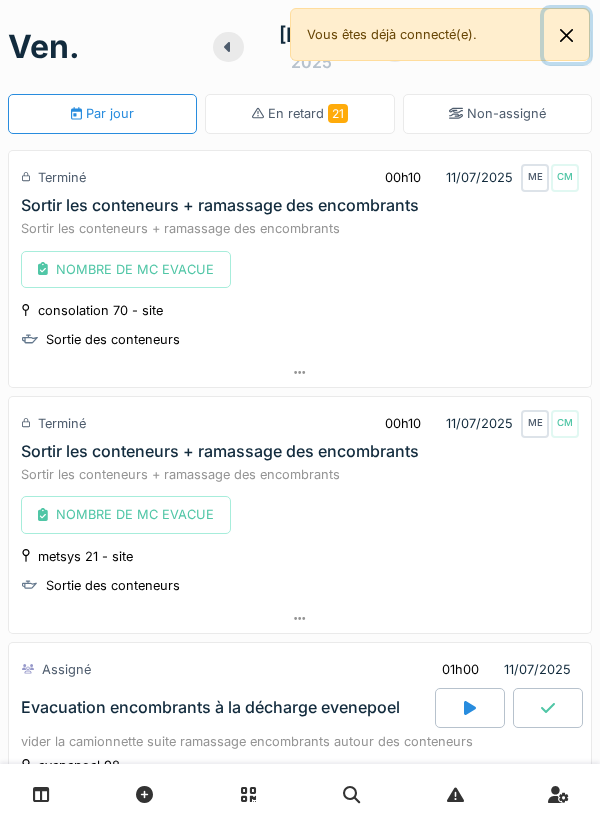 click at bounding box center [566, 35] 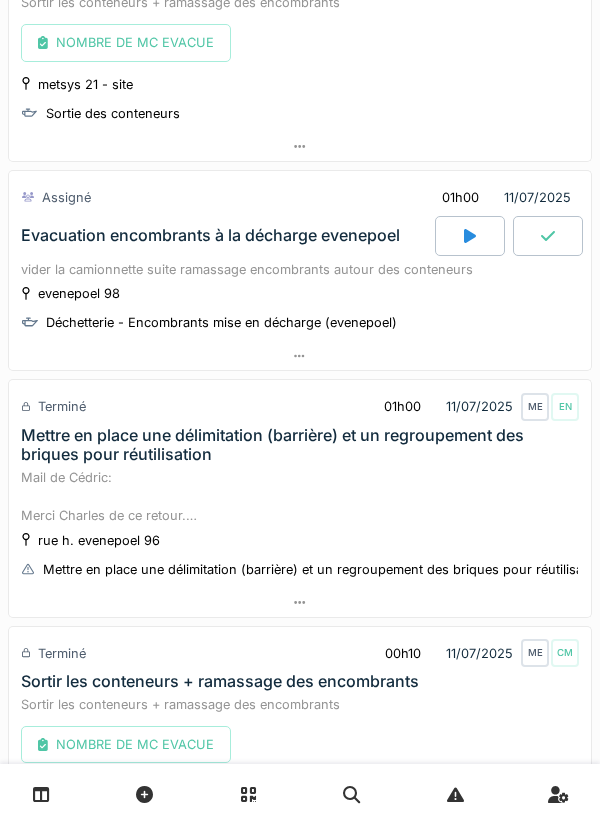 scroll, scrollTop: 474, scrollLeft: 0, axis: vertical 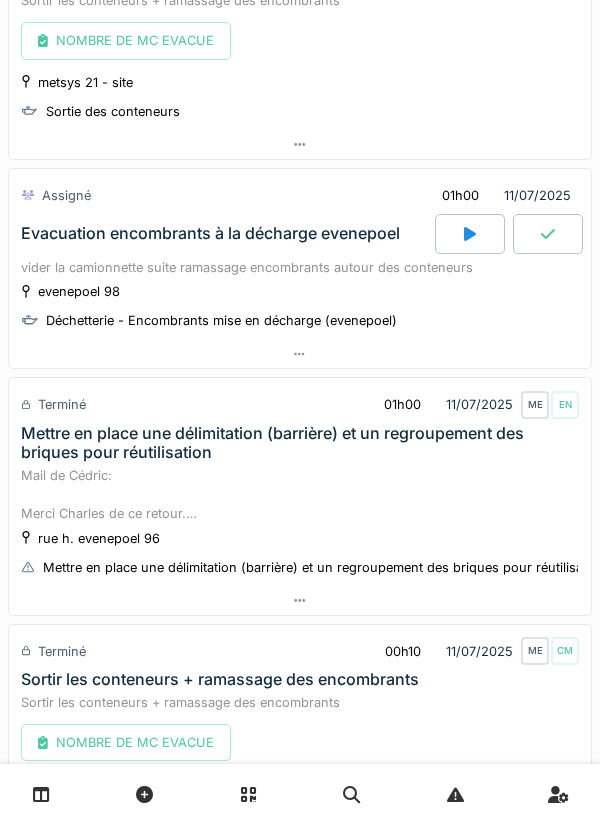 click on "Mettre en place une délimitation (barrière) et un regroupement des briques pour réutilisation" at bounding box center (300, 443) 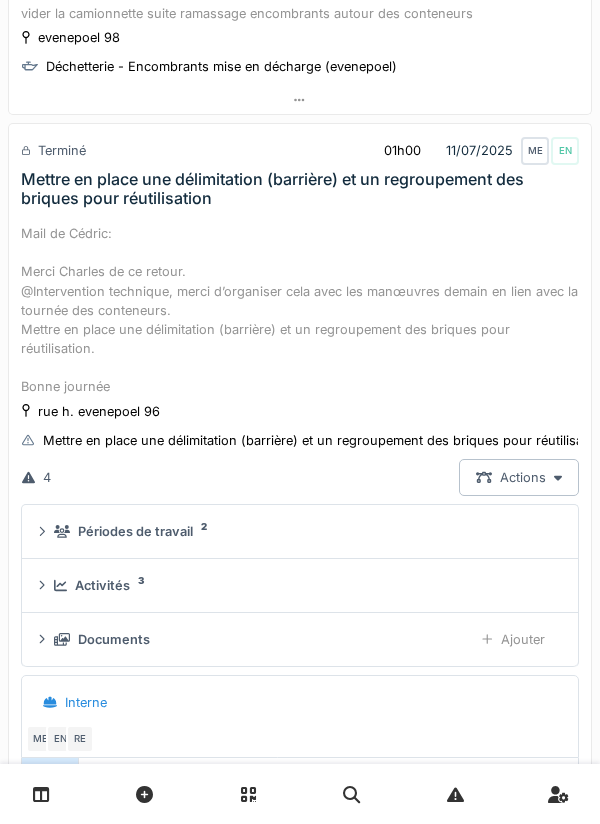 scroll, scrollTop: 746, scrollLeft: 0, axis: vertical 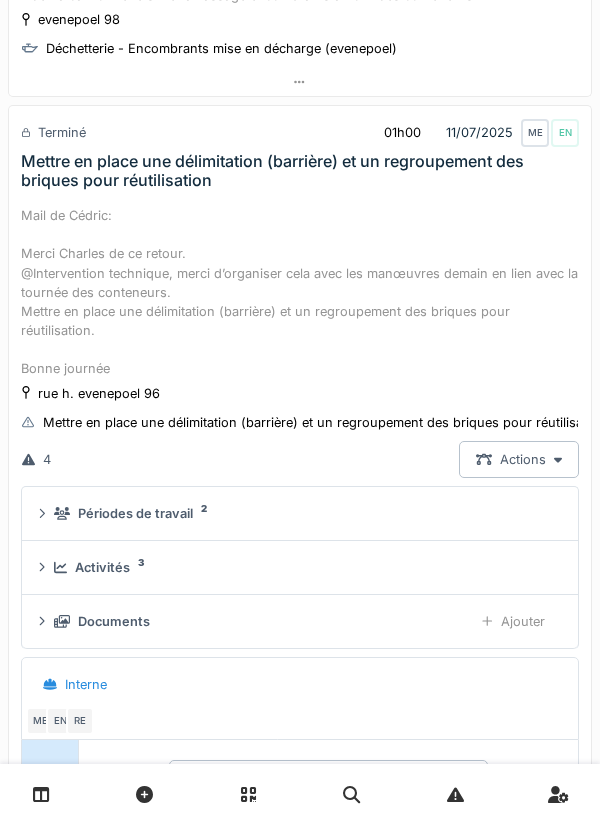 click on "4" at bounding box center (36, 459) 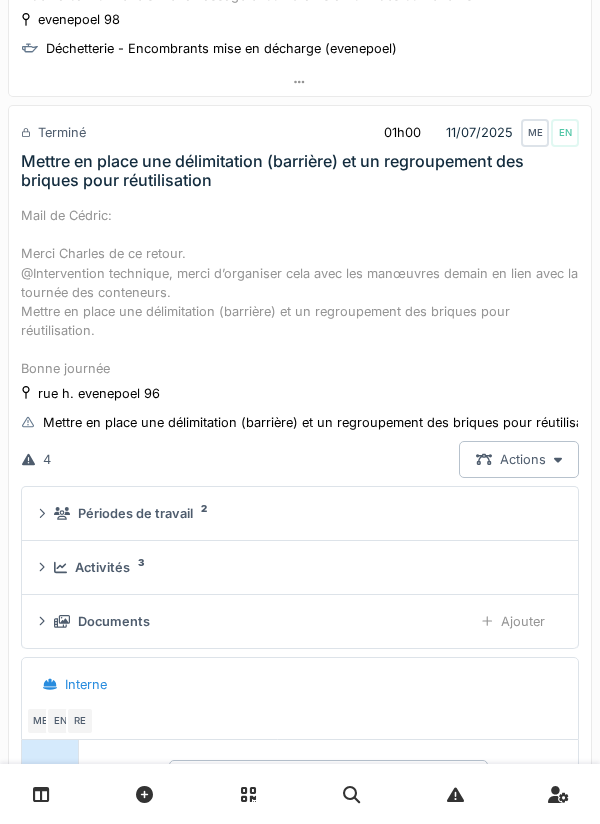click on "Activités 3" at bounding box center (304, 567) 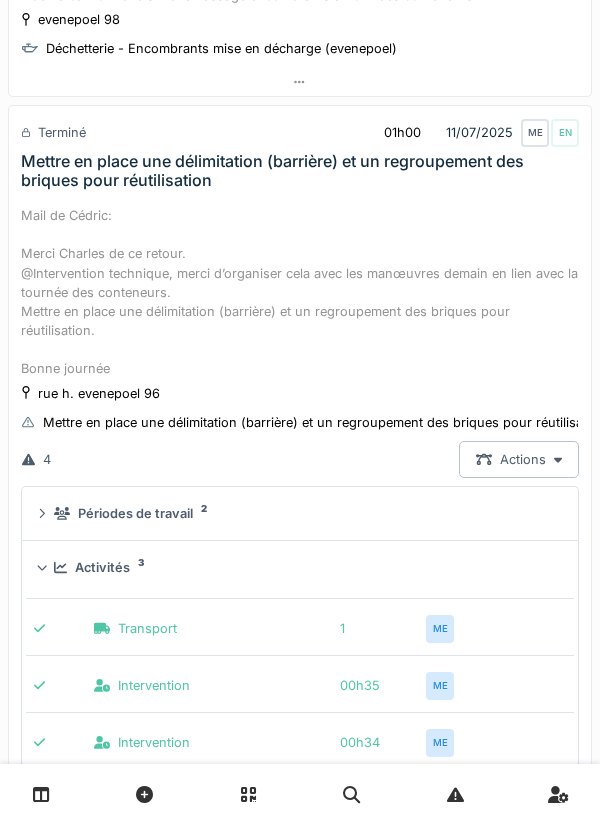 scroll, scrollTop: 850, scrollLeft: 0, axis: vertical 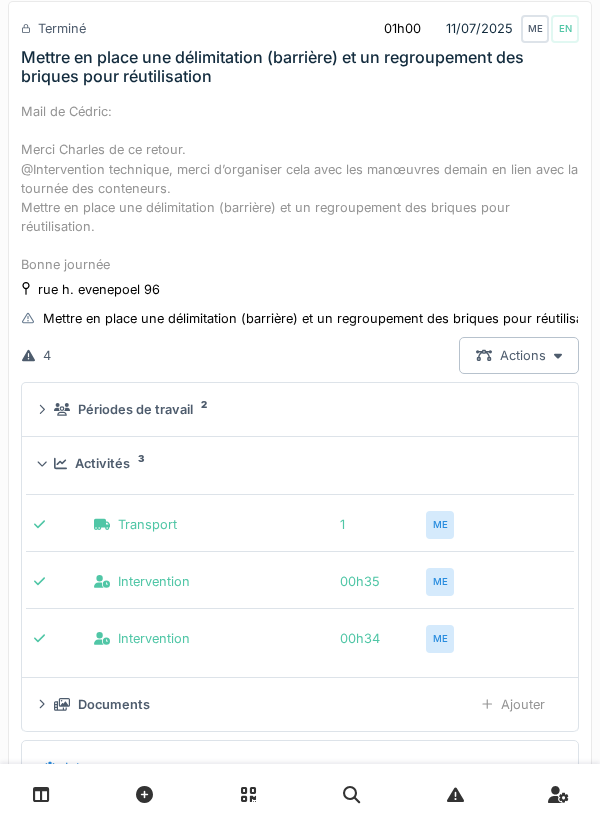 click on "Documents" at bounding box center [114, 704] 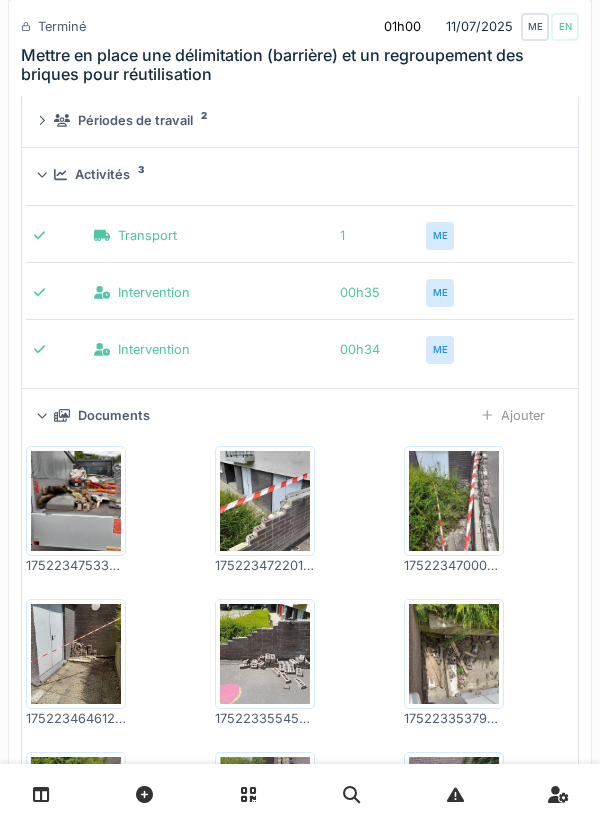 scroll, scrollTop: 1142, scrollLeft: 0, axis: vertical 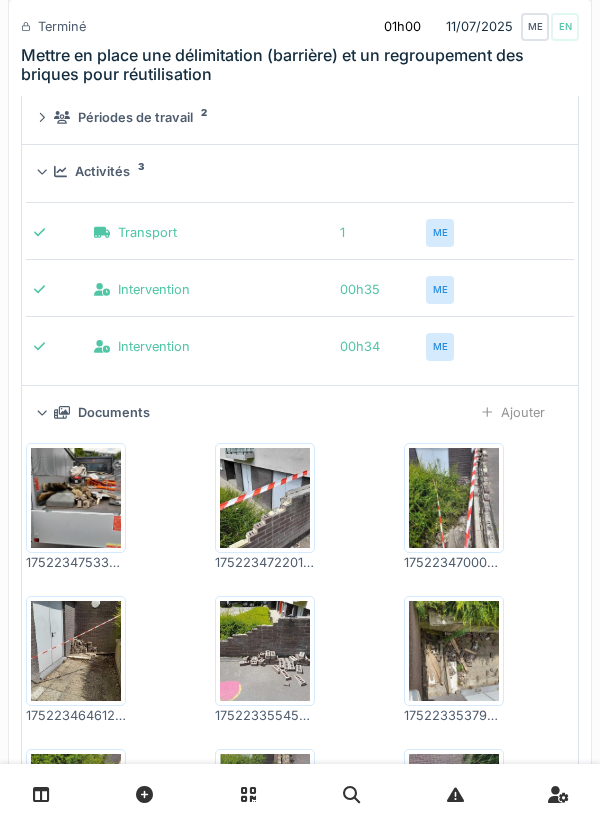 click at bounding box center [76, 651] 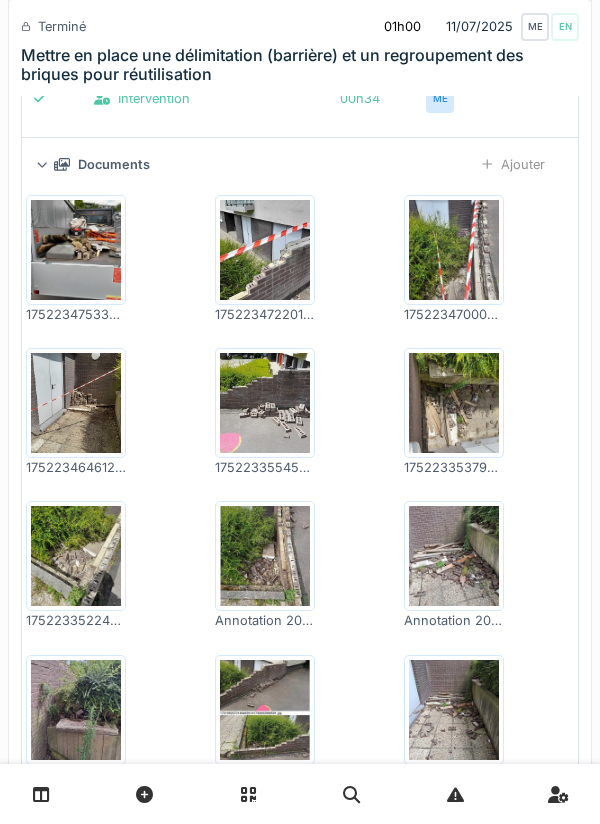 scroll, scrollTop: 1414, scrollLeft: 0, axis: vertical 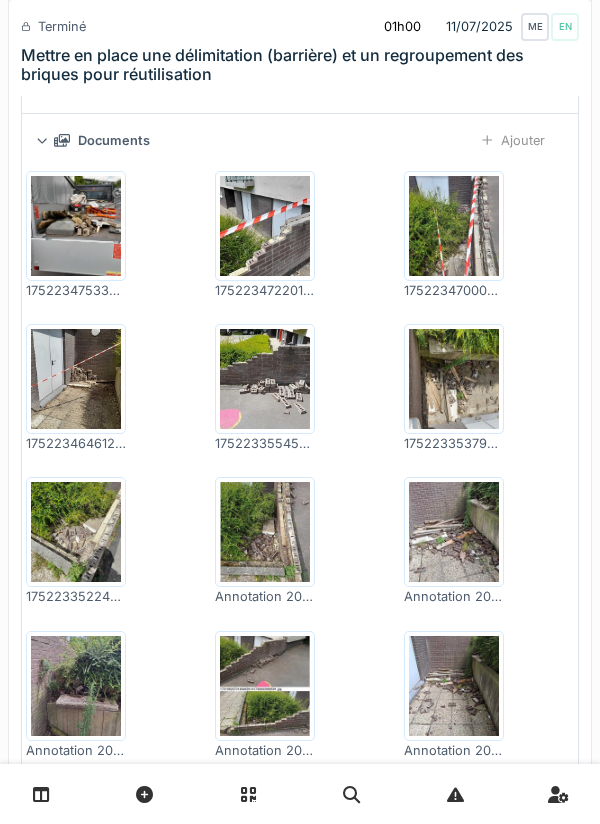 click at bounding box center [454, 686] 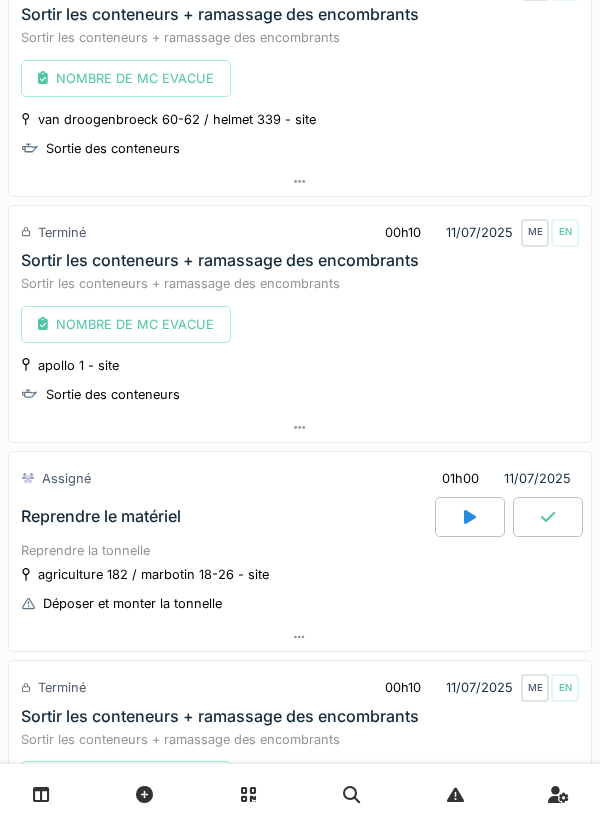 scroll, scrollTop: 2759, scrollLeft: 0, axis: vertical 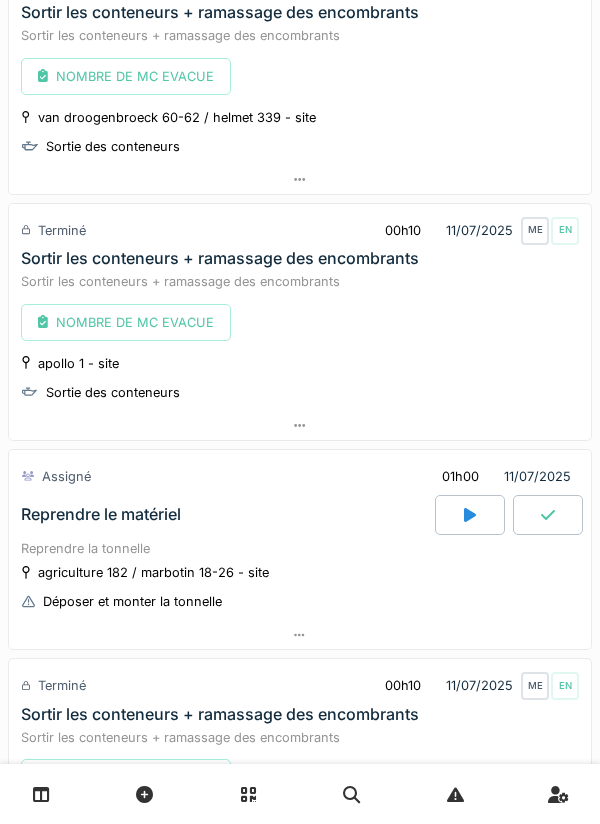 click on "Reprendre le matériel" at bounding box center [226, 515] 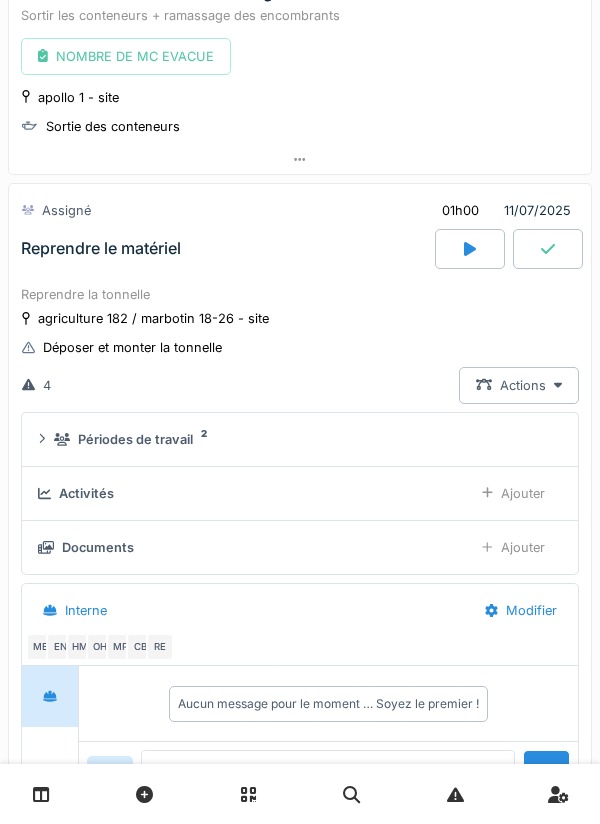 scroll, scrollTop: 3129, scrollLeft: 0, axis: vertical 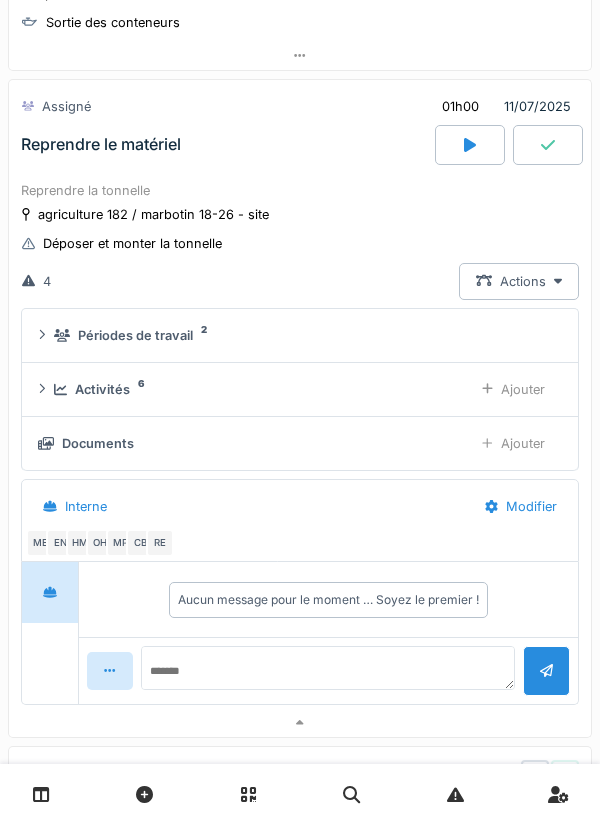 click on "Documents Ajouter" at bounding box center [300, 443] 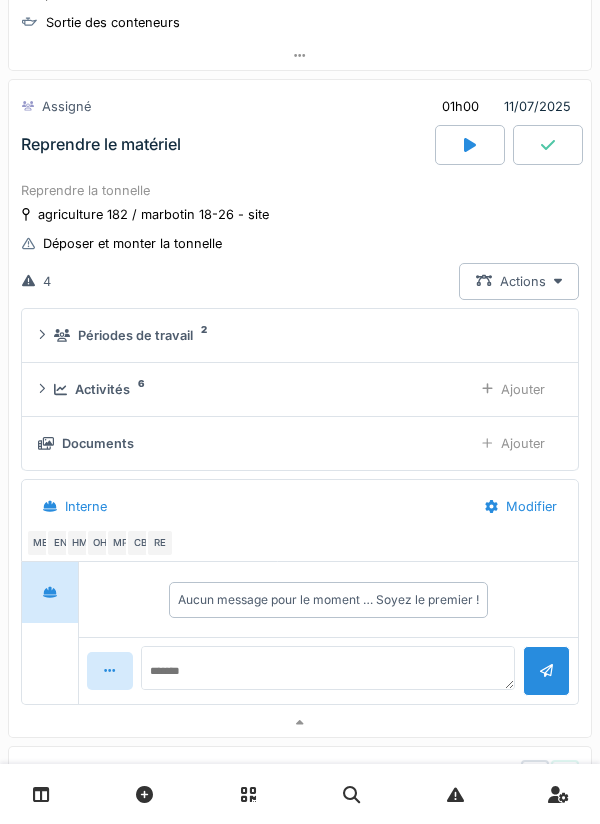 click on "Périodes de travail 2" at bounding box center [304, 335] 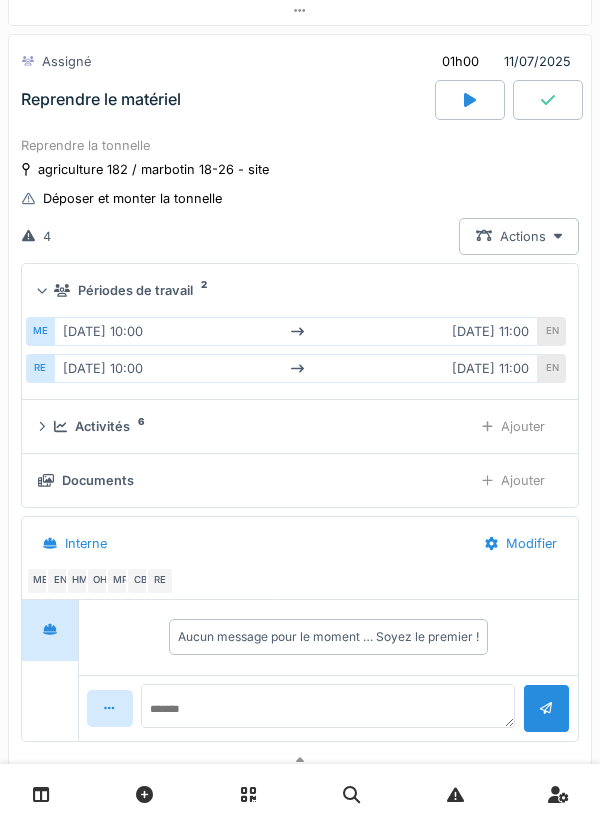 scroll, scrollTop: 3123, scrollLeft: 0, axis: vertical 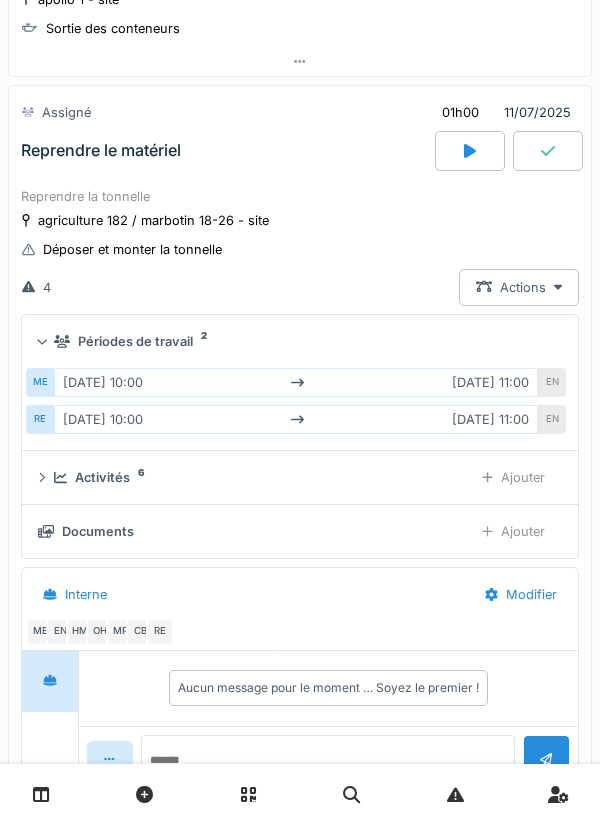 click on "Activités 6" at bounding box center (255, 477) 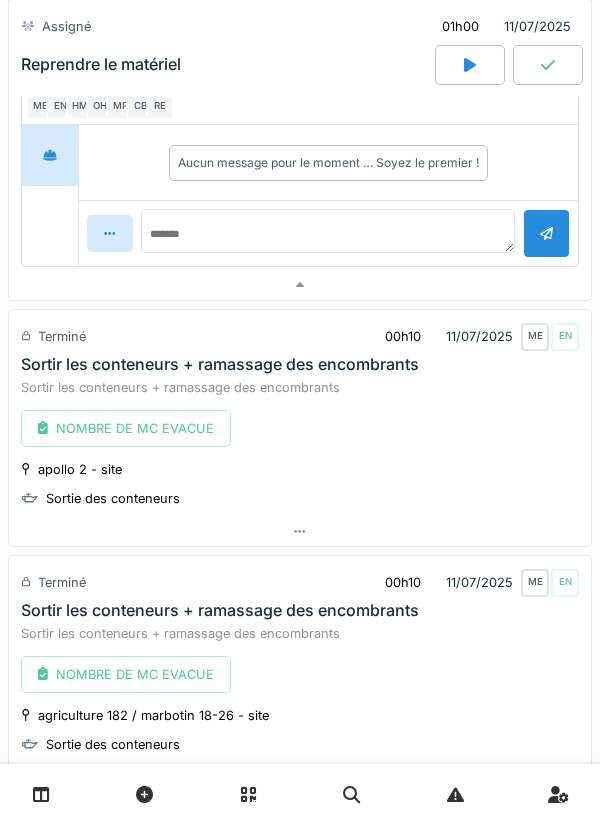 scroll, scrollTop: 4027, scrollLeft: 0, axis: vertical 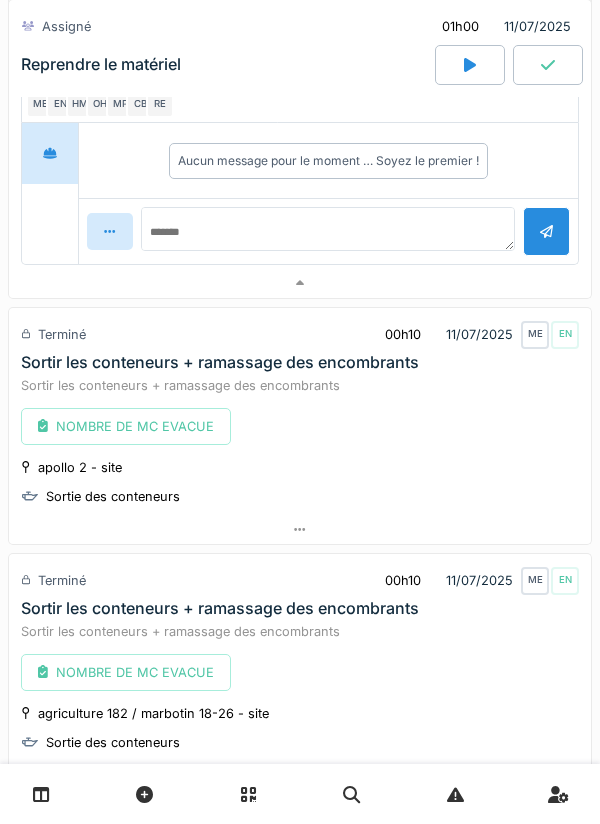 click on "apollo 2 - site Sortie des conteneurs" at bounding box center [300, 482] 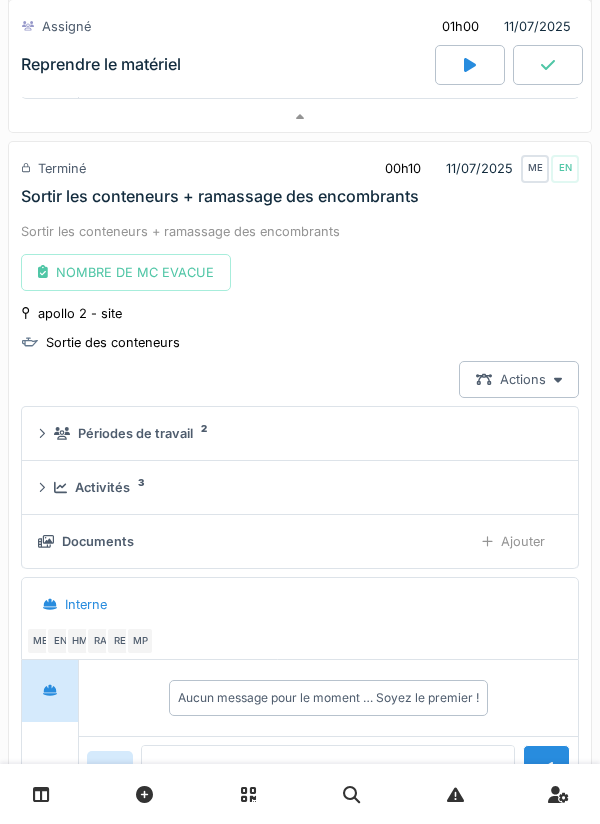 scroll, scrollTop: 4255, scrollLeft: 0, axis: vertical 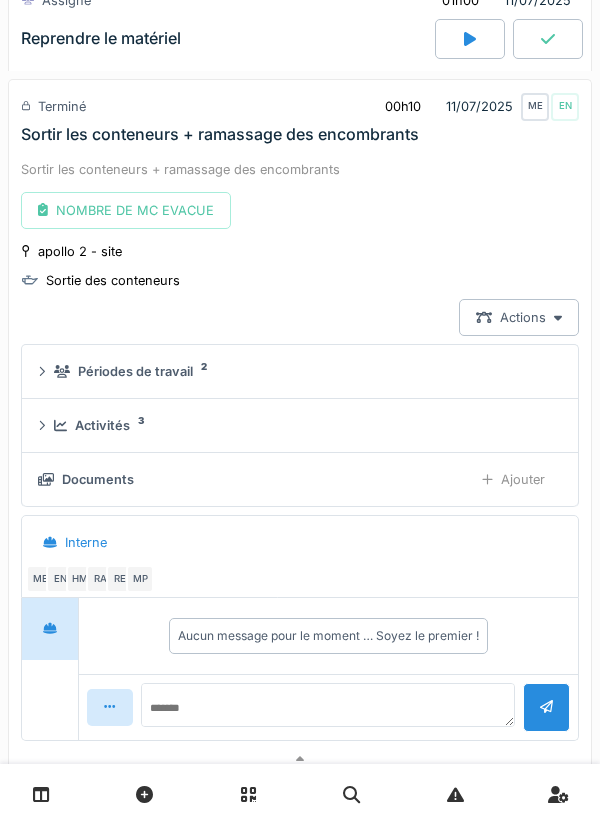 click on "Activités 3" at bounding box center [304, 425] 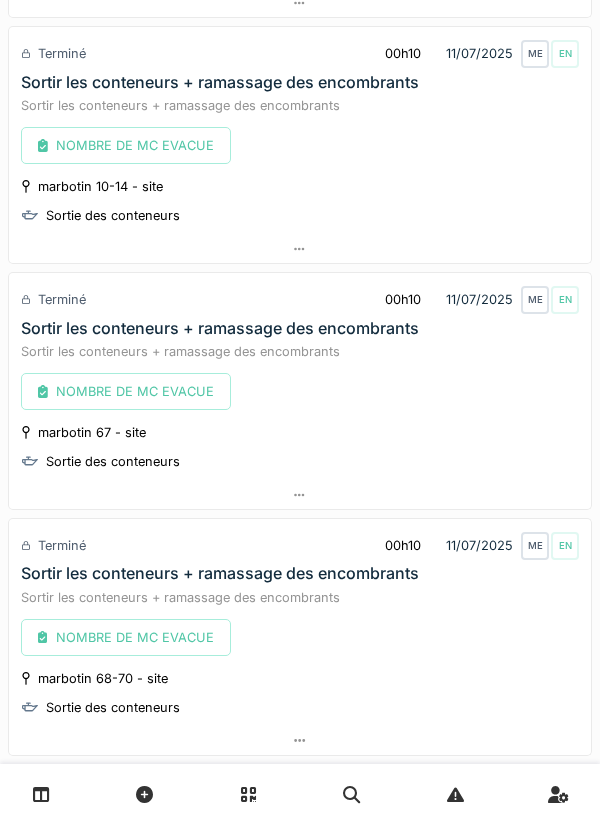 scroll, scrollTop: 5458, scrollLeft: 0, axis: vertical 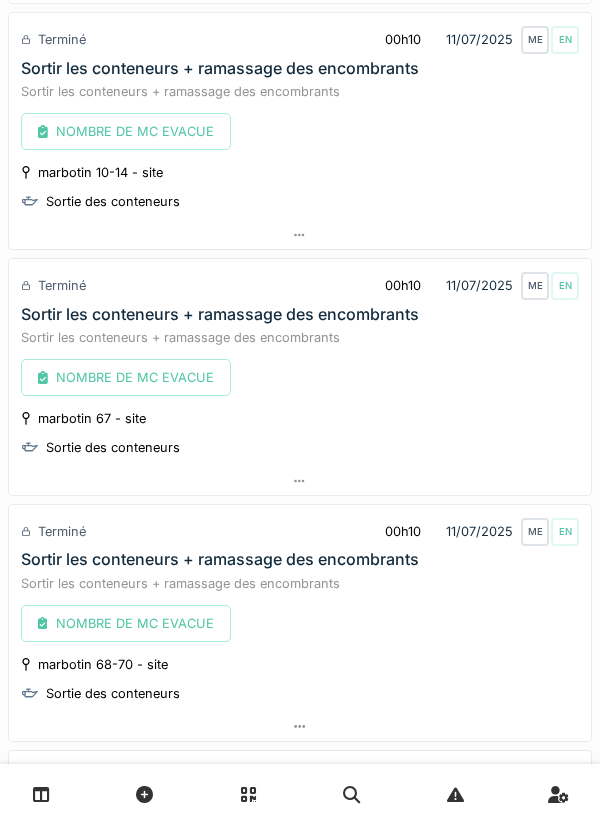 click on "Sortir les conteneurs + ramassage des encombrants" at bounding box center [220, 314] 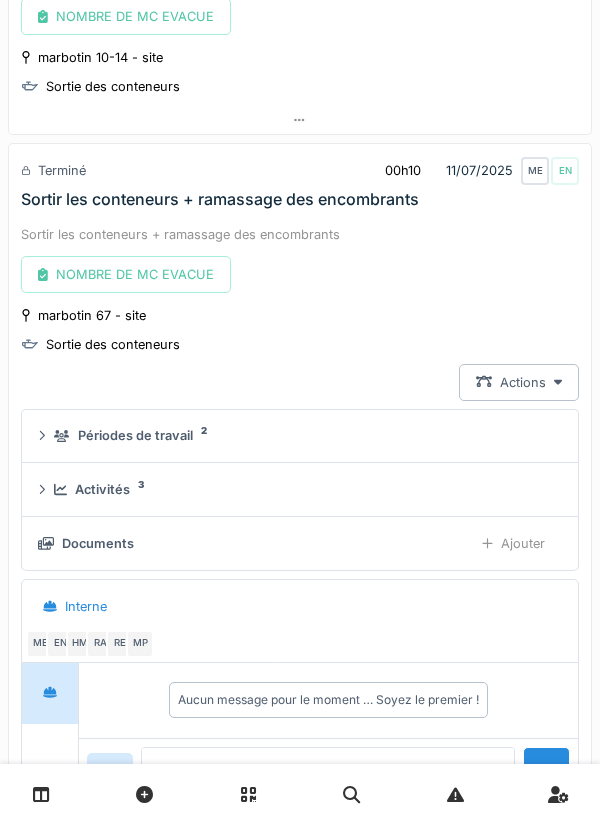 scroll, scrollTop: 5638, scrollLeft: 0, axis: vertical 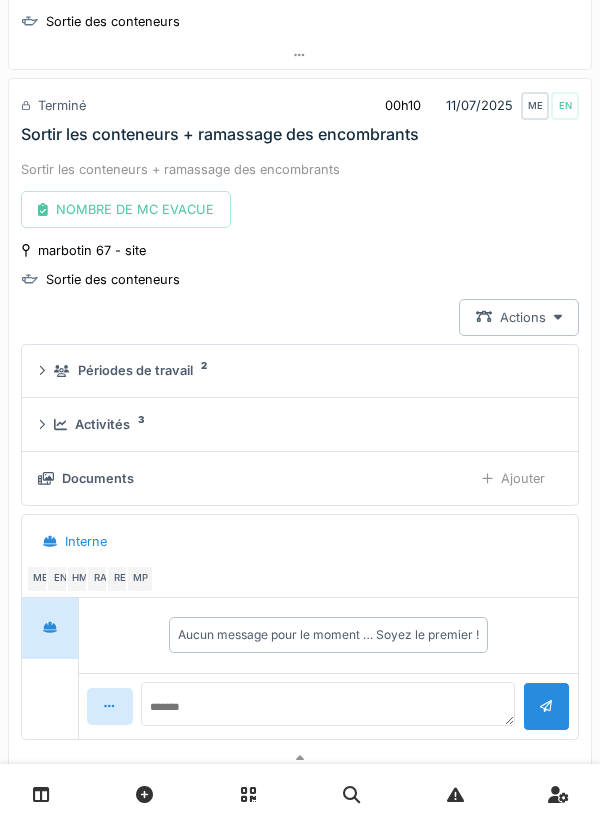 click on "Activités 3" at bounding box center [304, 424] 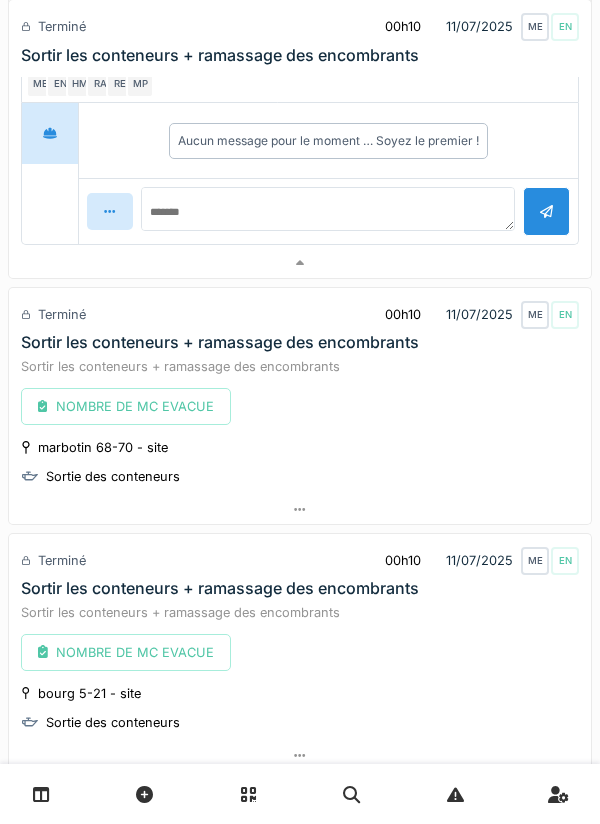 scroll, scrollTop: 6331, scrollLeft: 0, axis: vertical 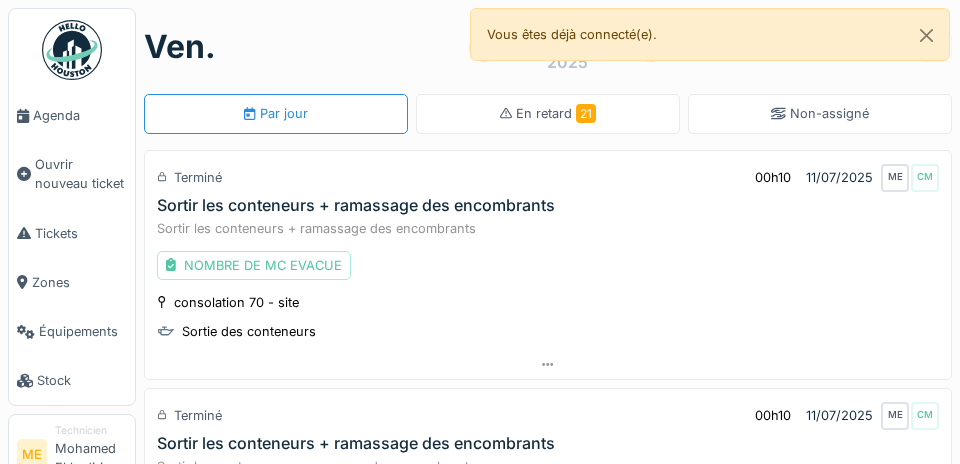 click on "Agenda" at bounding box center (80, 115) 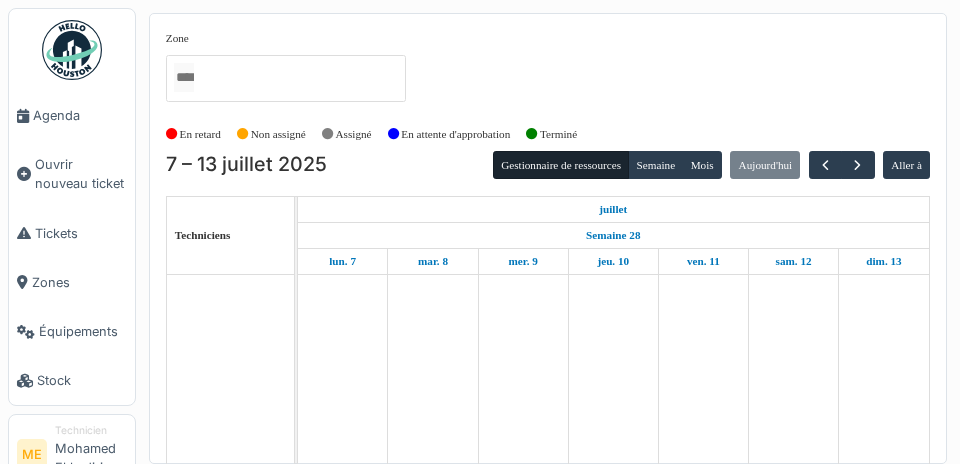 scroll, scrollTop: 0, scrollLeft: 0, axis: both 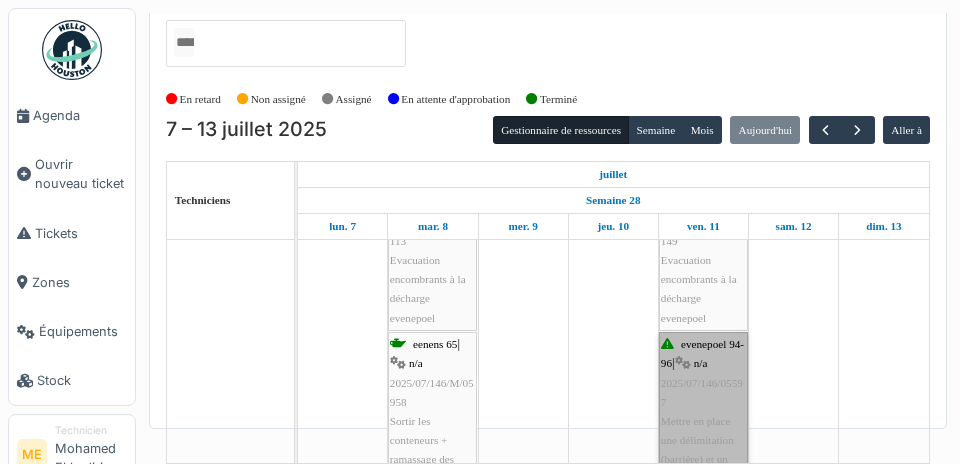 click on "evenepoel 94-96
|     n/a
2025/07/146/05597
Mettre en place une délimitation (barrière) et un regroupement des briques pour réutilisation" at bounding box center [703, 431] 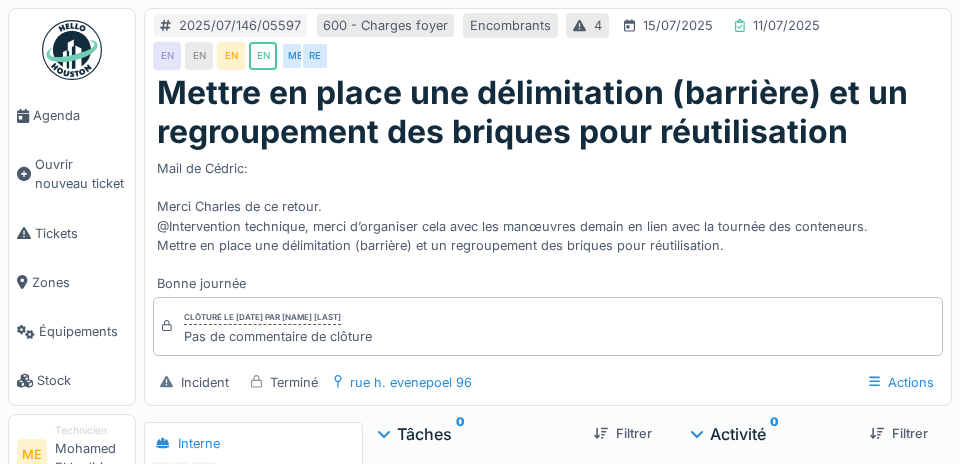 scroll, scrollTop: 0, scrollLeft: 0, axis: both 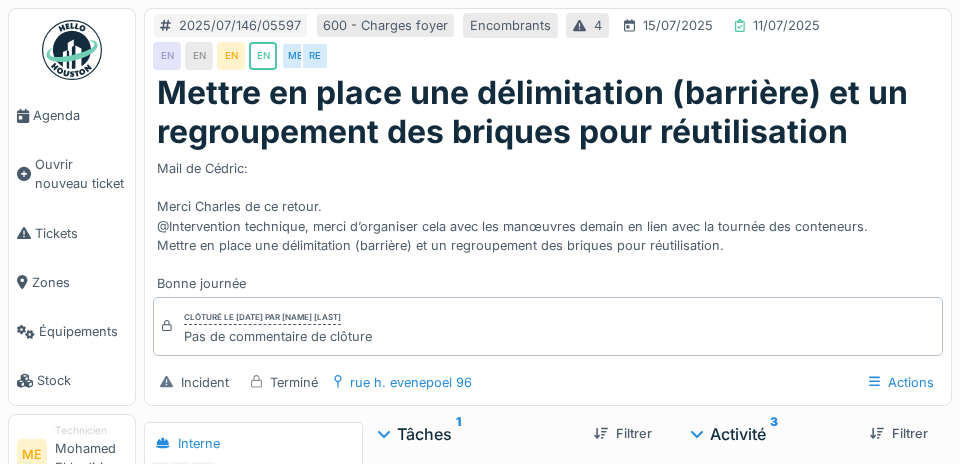 click on "Documents 12" at bounding box center (213, 434) 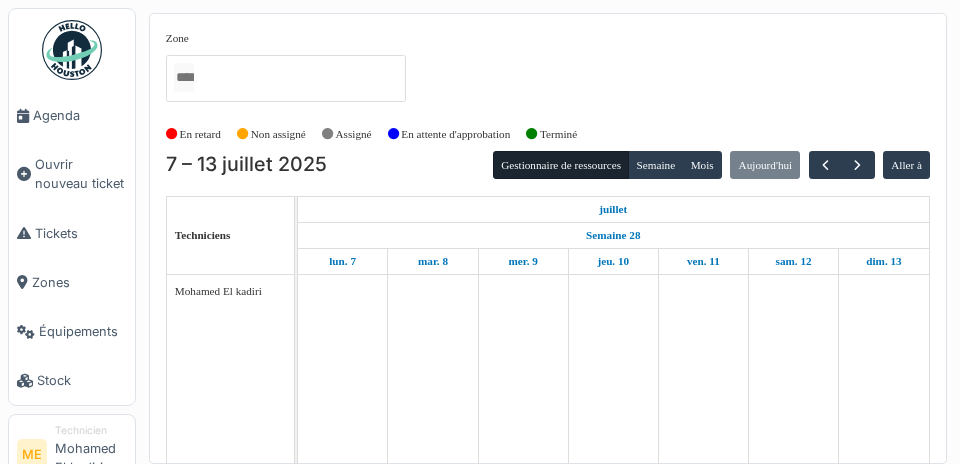 scroll, scrollTop: 0, scrollLeft: 0, axis: both 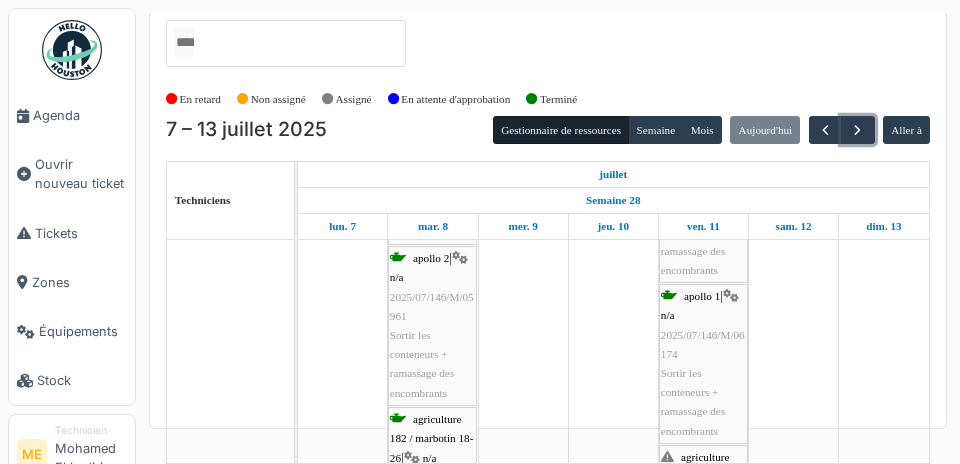 click at bounding box center (857, 130) 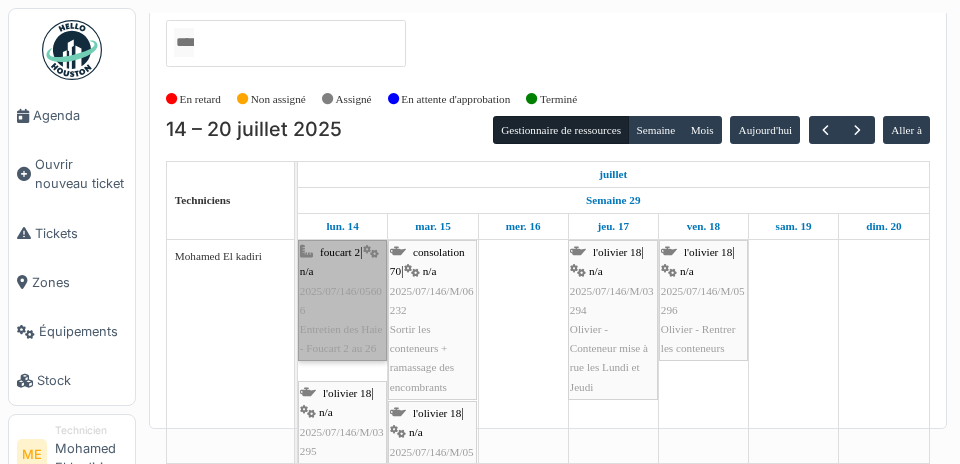 click on "foucart 2
|     n/a
2025/07/146/05606
Entretien des Haie - Foucart 2 au 26" at bounding box center [342, 300] 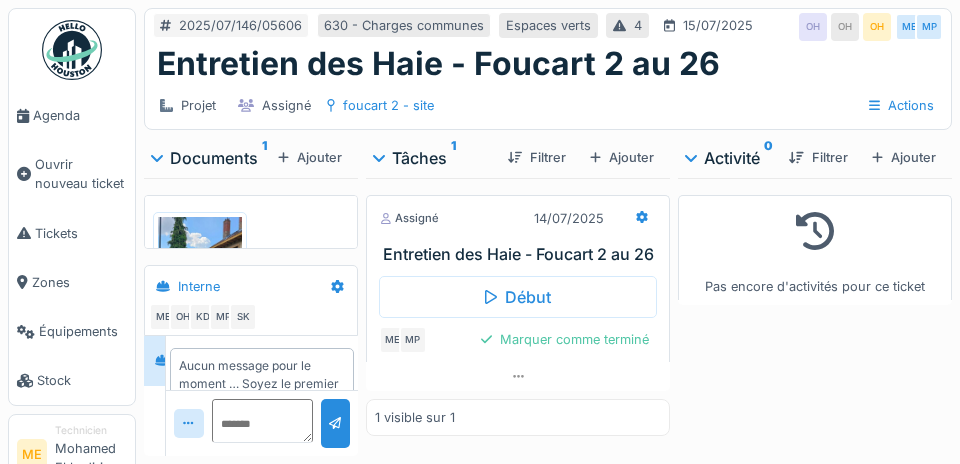 scroll, scrollTop: 0, scrollLeft: 0, axis: both 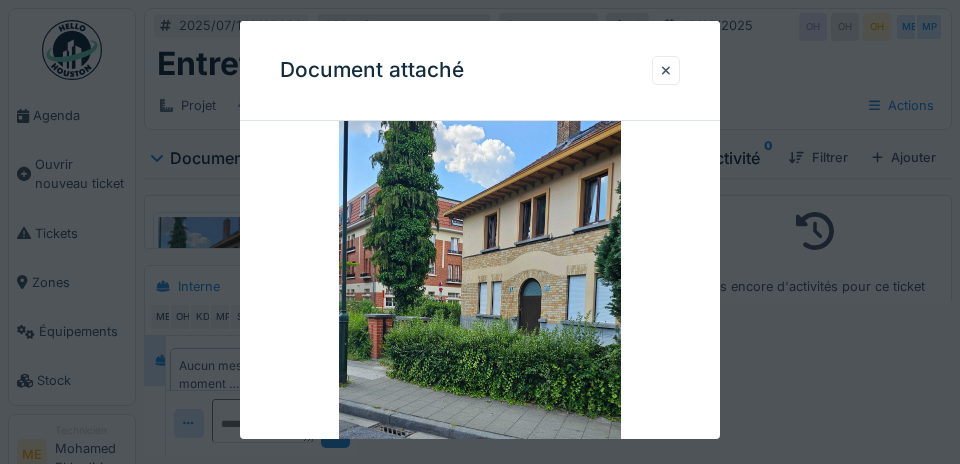 click at bounding box center (666, 70) 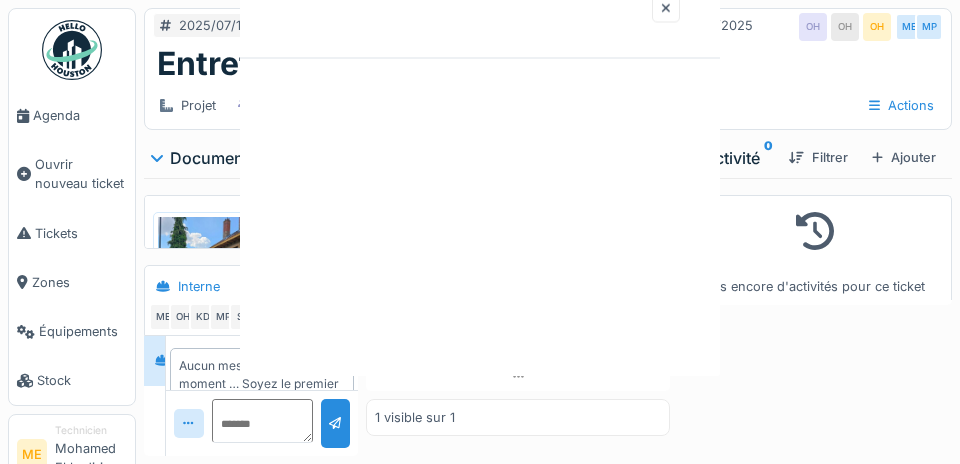 scroll, scrollTop: 0, scrollLeft: 0, axis: both 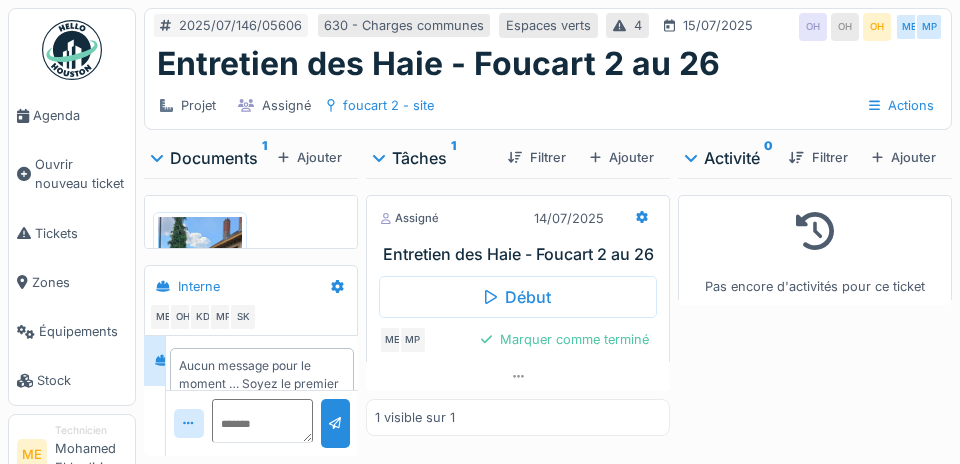 click on "Agenda" at bounding box center [80, 115] 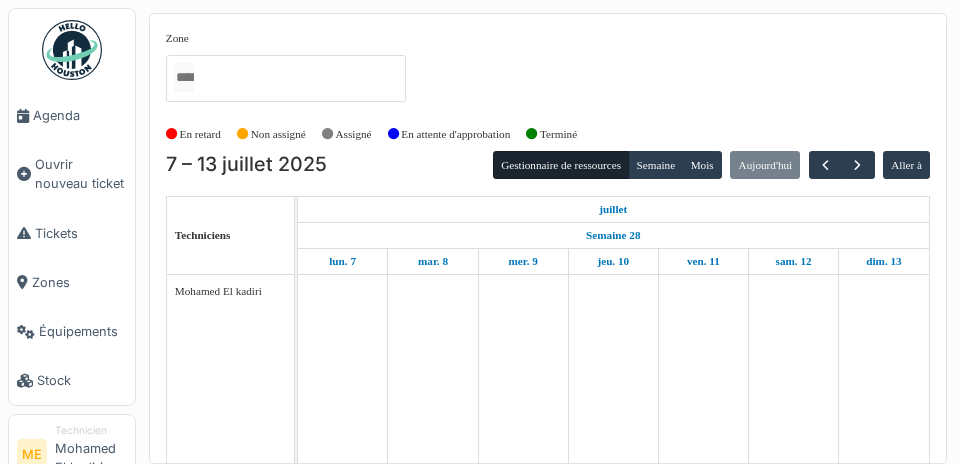 scroll, scrollTop: 0, scrollLeft: 0, axis: both 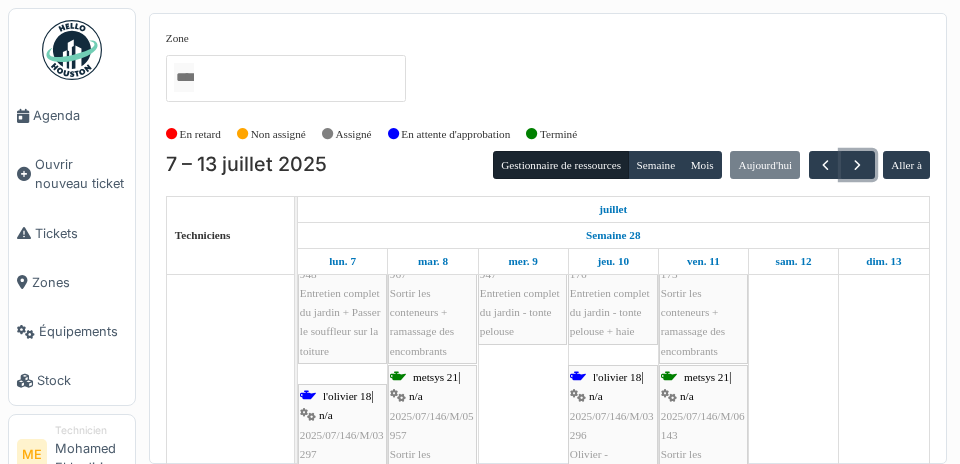 click at bounding box center (857, 165) 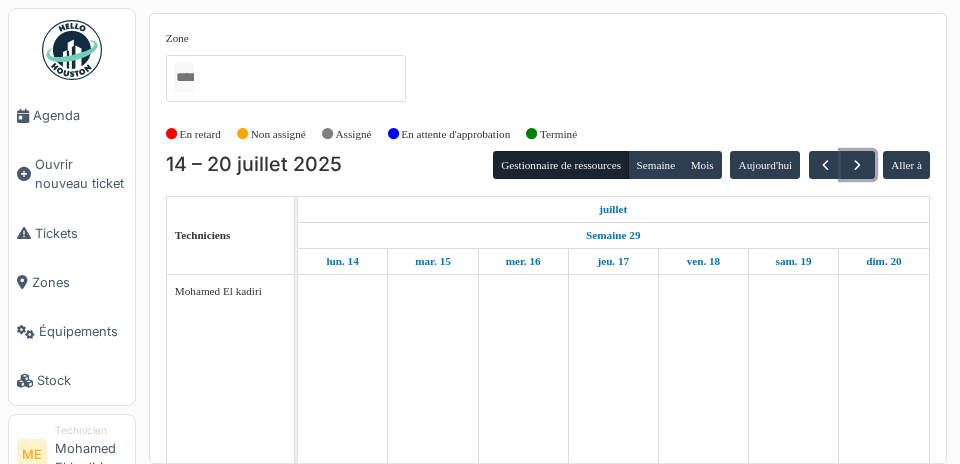 scroll, scrollTop: 0, scrollLeft: 0, axis: both 